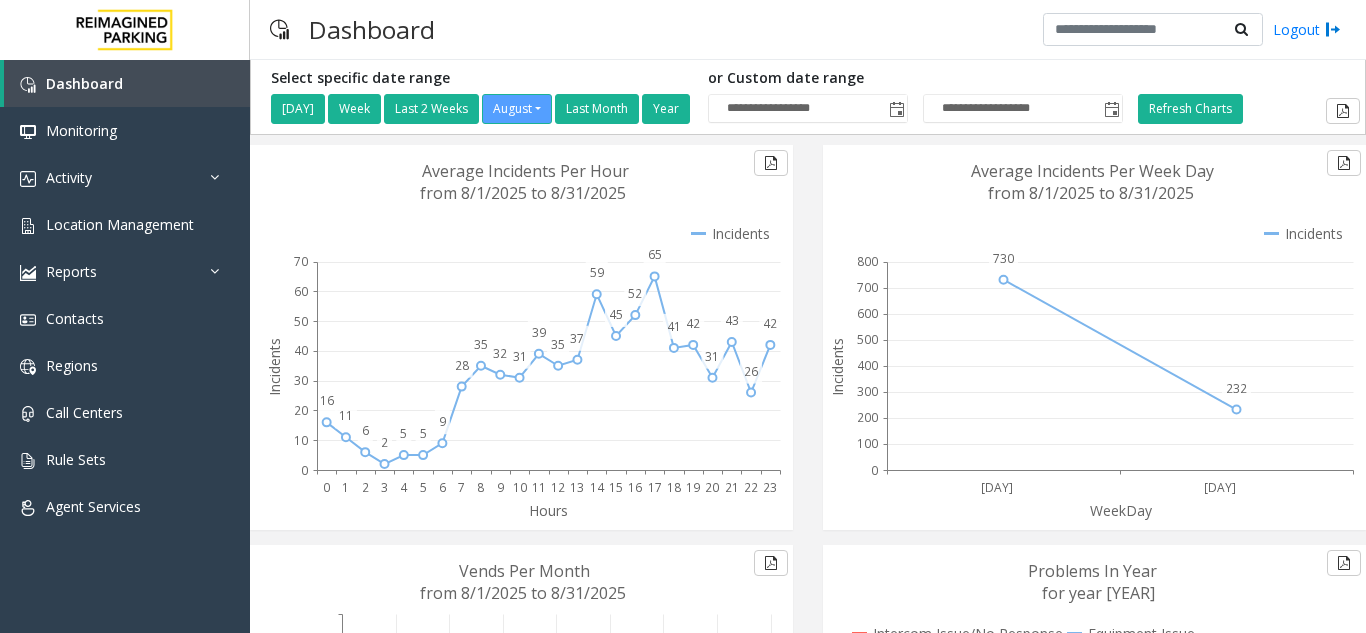 scroll, scrollTop: 0, scrollLeft: 0, axis: both 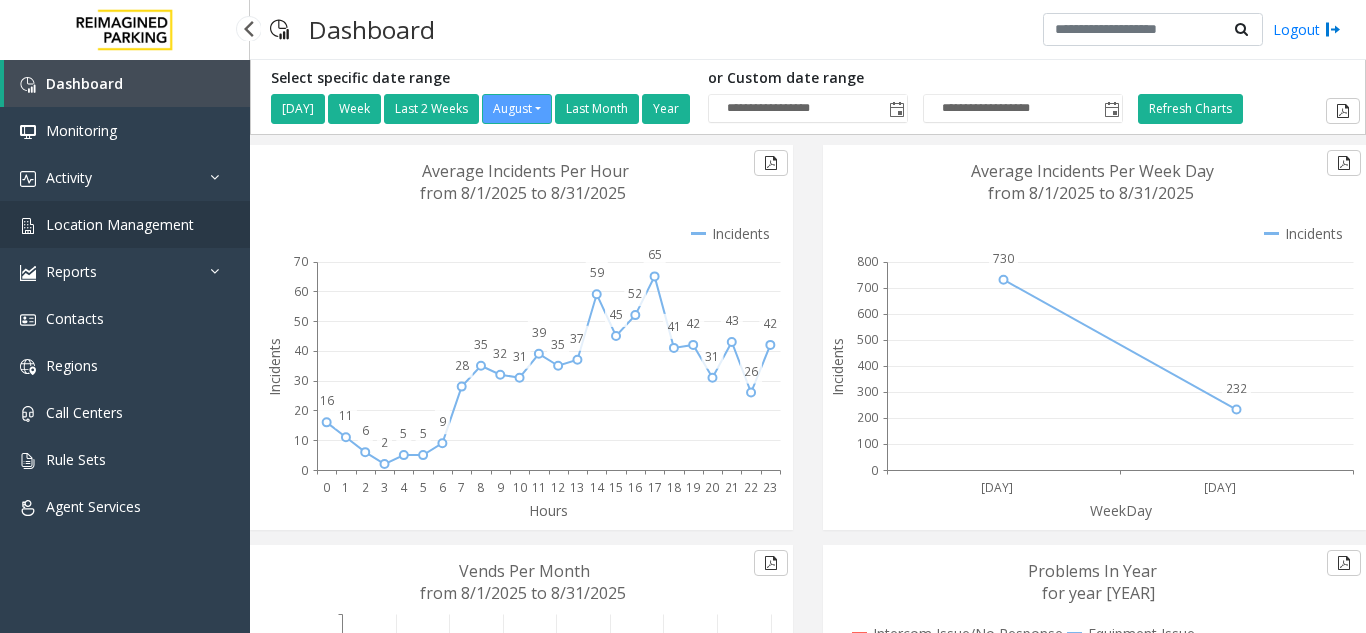 click on "Location Management" at bounding box center [120, 224] 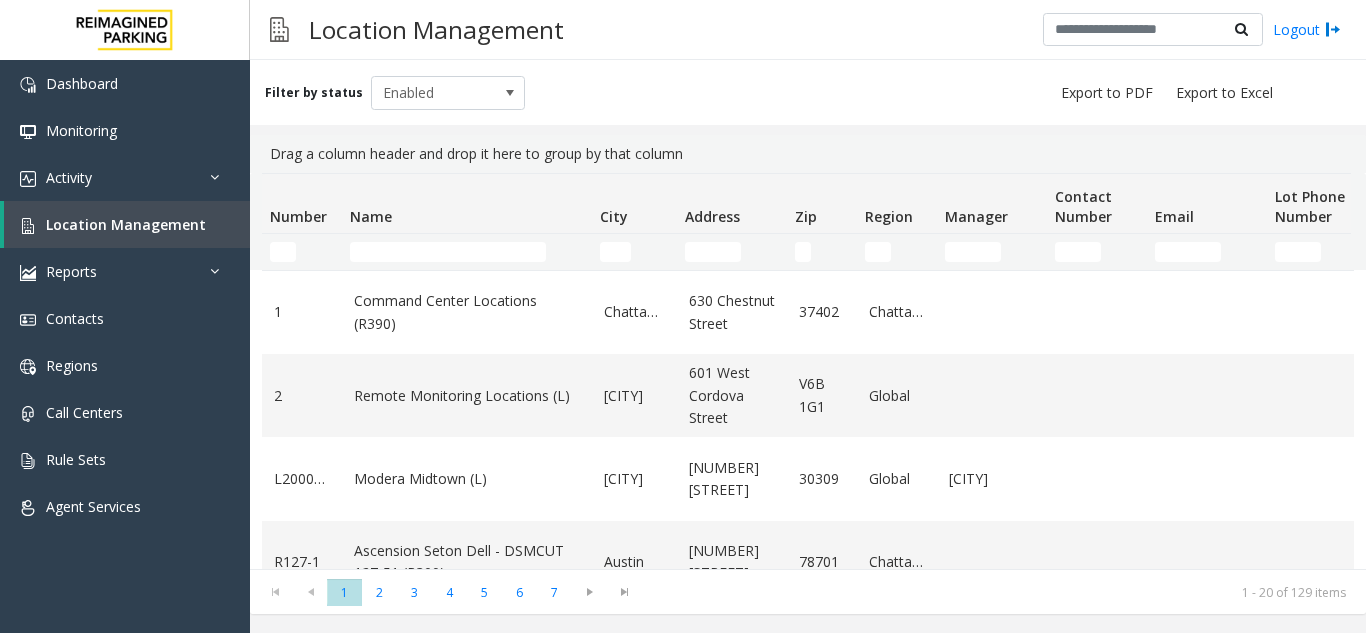 scroll, scrollTop: 0, scrollLeft: 0, axis: both 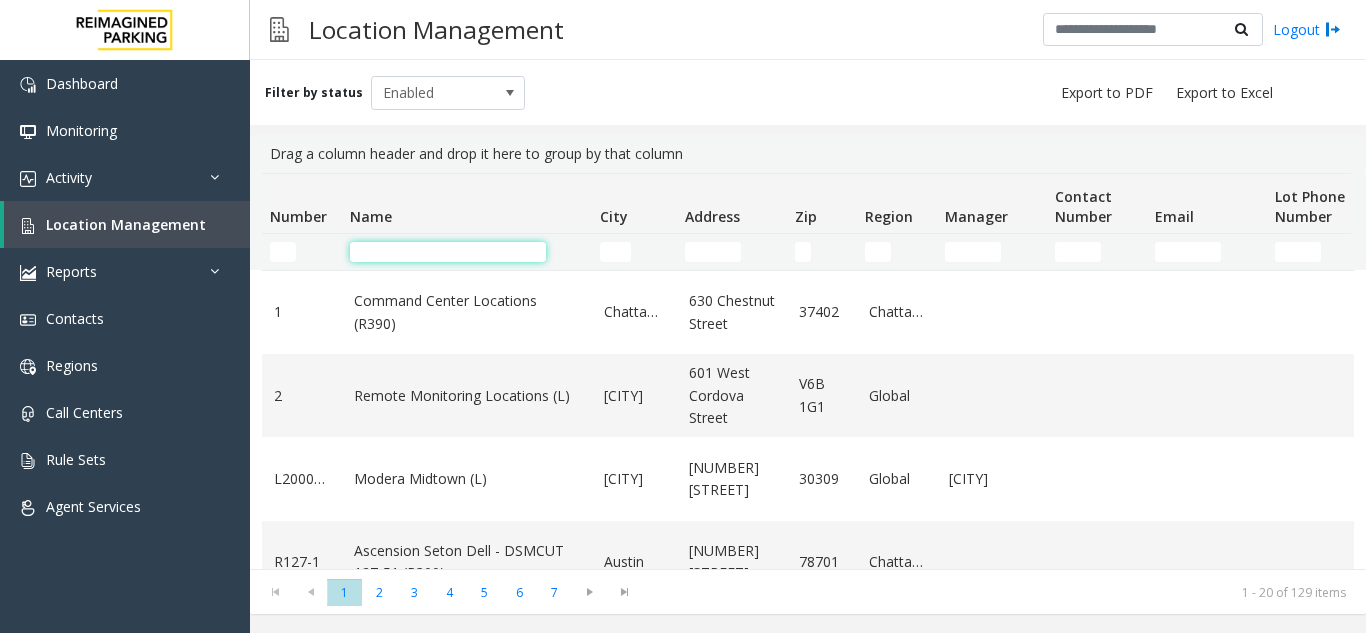 click 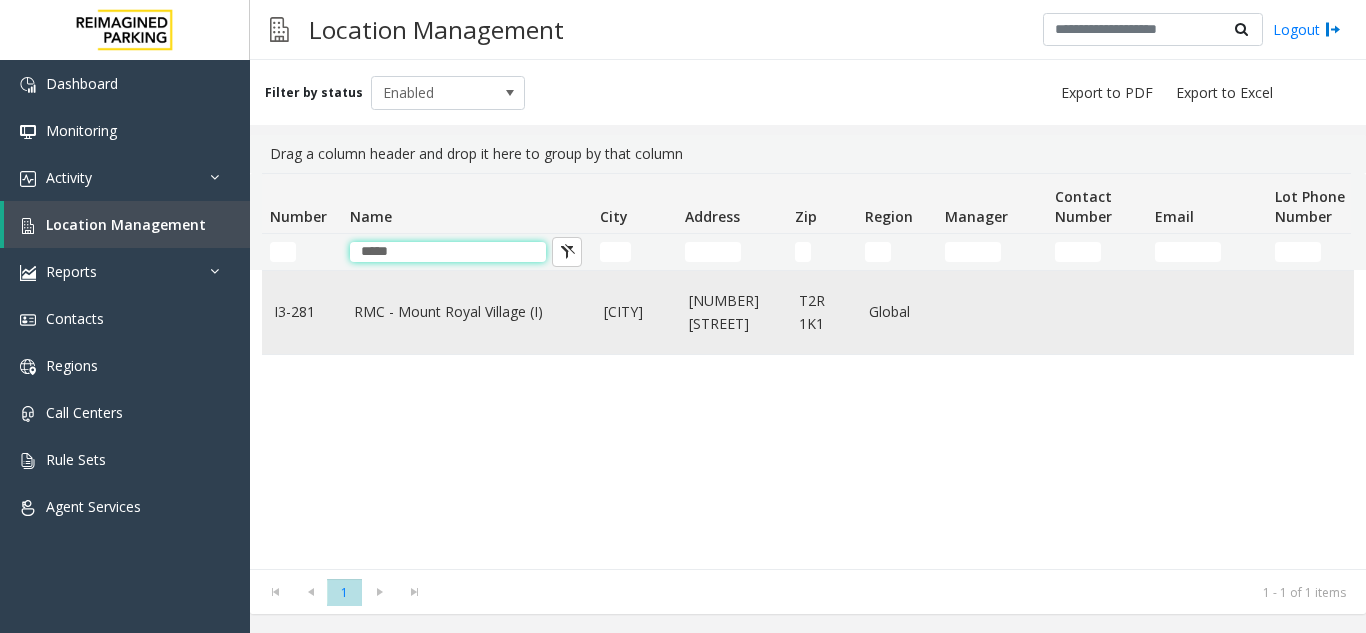 type on "*****" 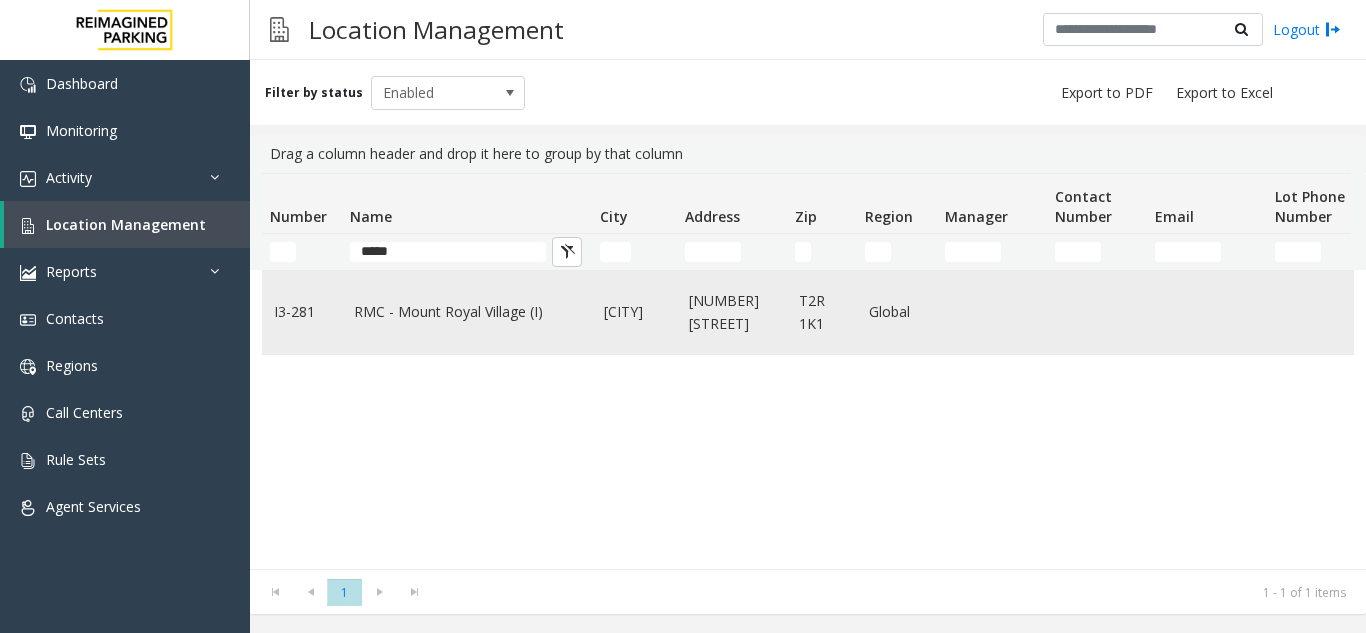 click on "RMC - Mount Royal Village (I)" 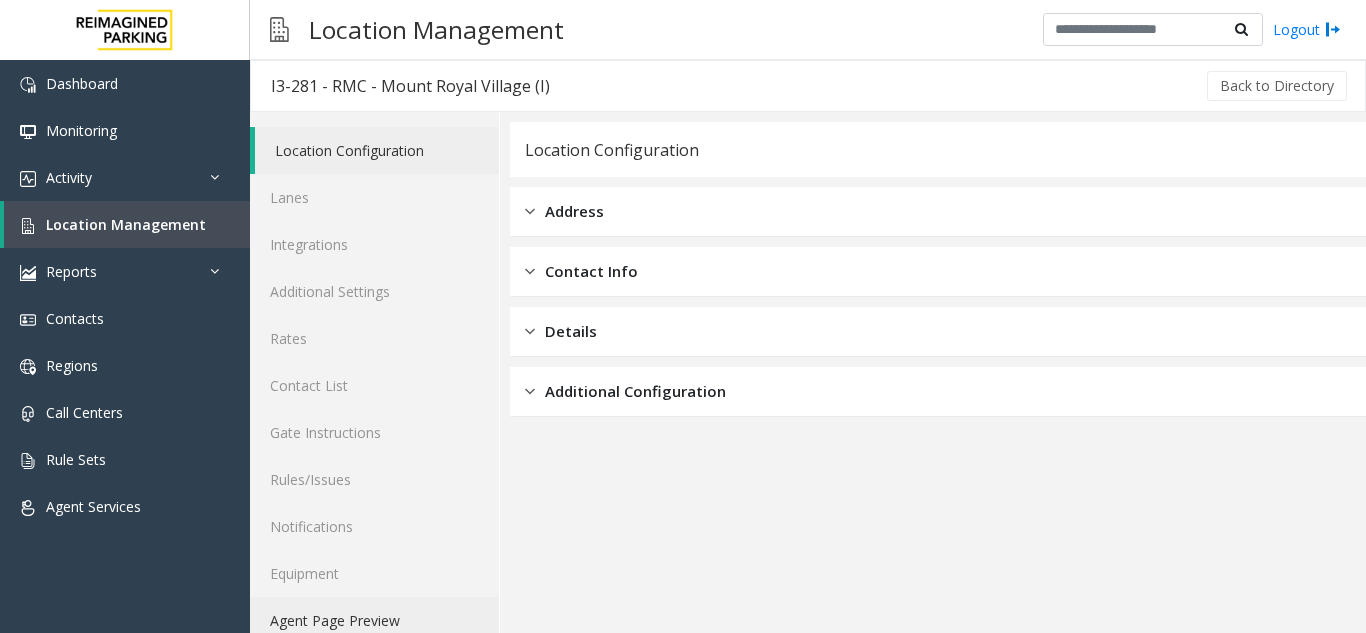 click on "Agent Page Preview" 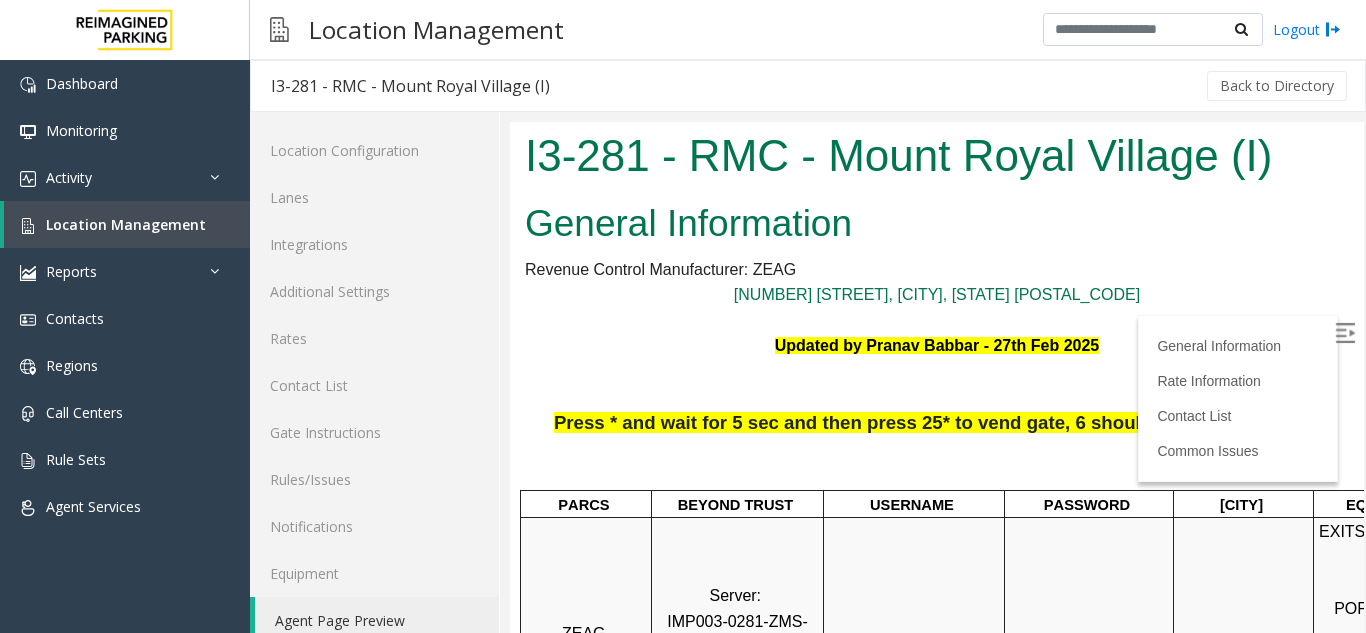 scroll, scrollTop: 0, scrollLeft: 0, axis: both 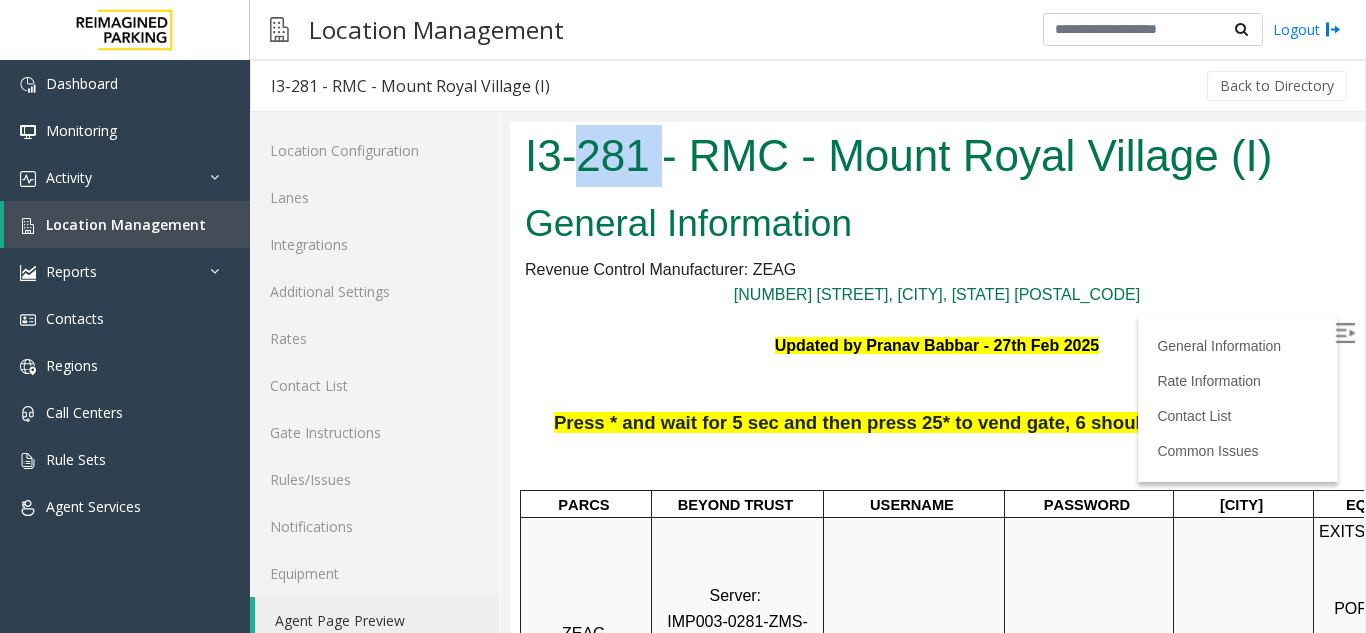 click on "I3-281 - RMC - Mount Royal Village (I)" at bounding box center [937, 158] 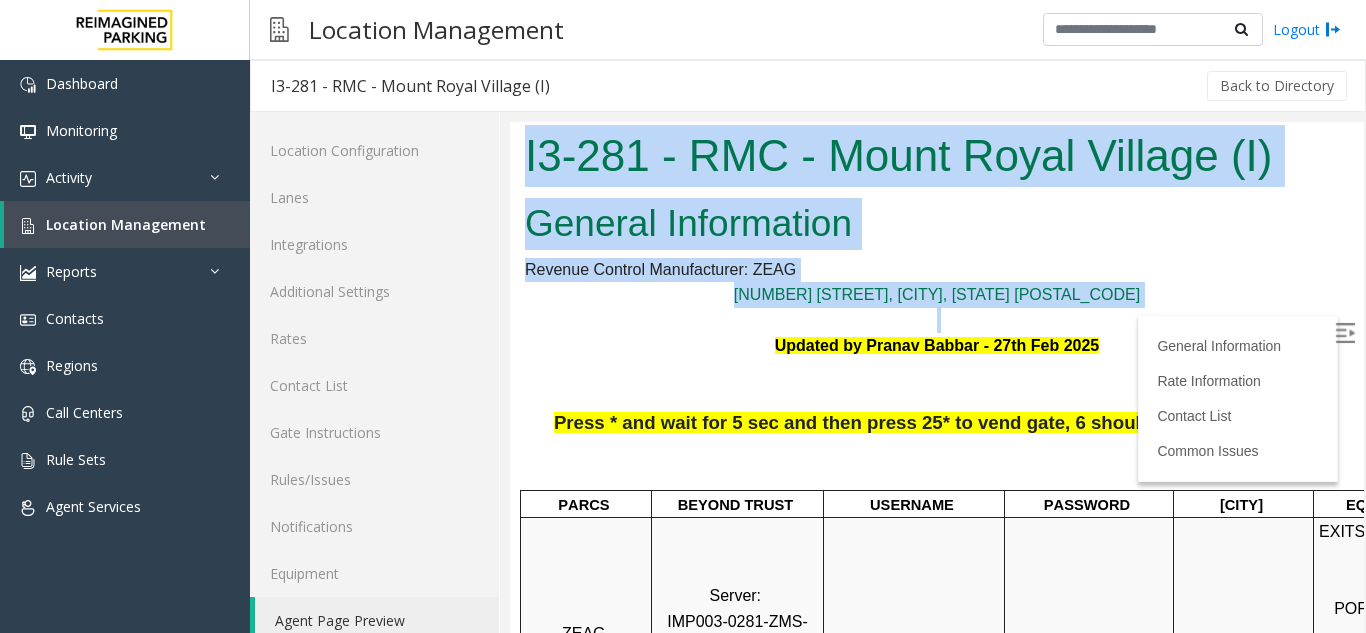 scroll, scrollTop: 281, scrollLeft: 0, axis: vertical 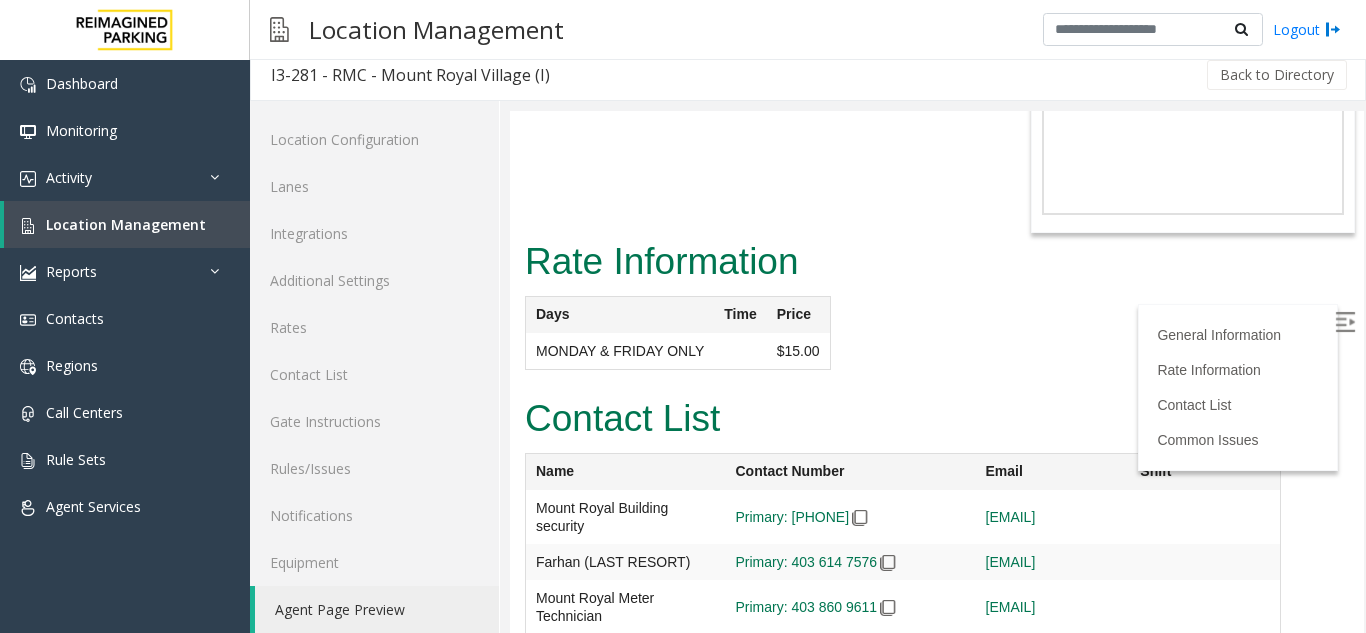 drag, startPoint x: 600, startPoint y: 111, endPoint x: 981, endPoint y: 680, distance: 684.7788 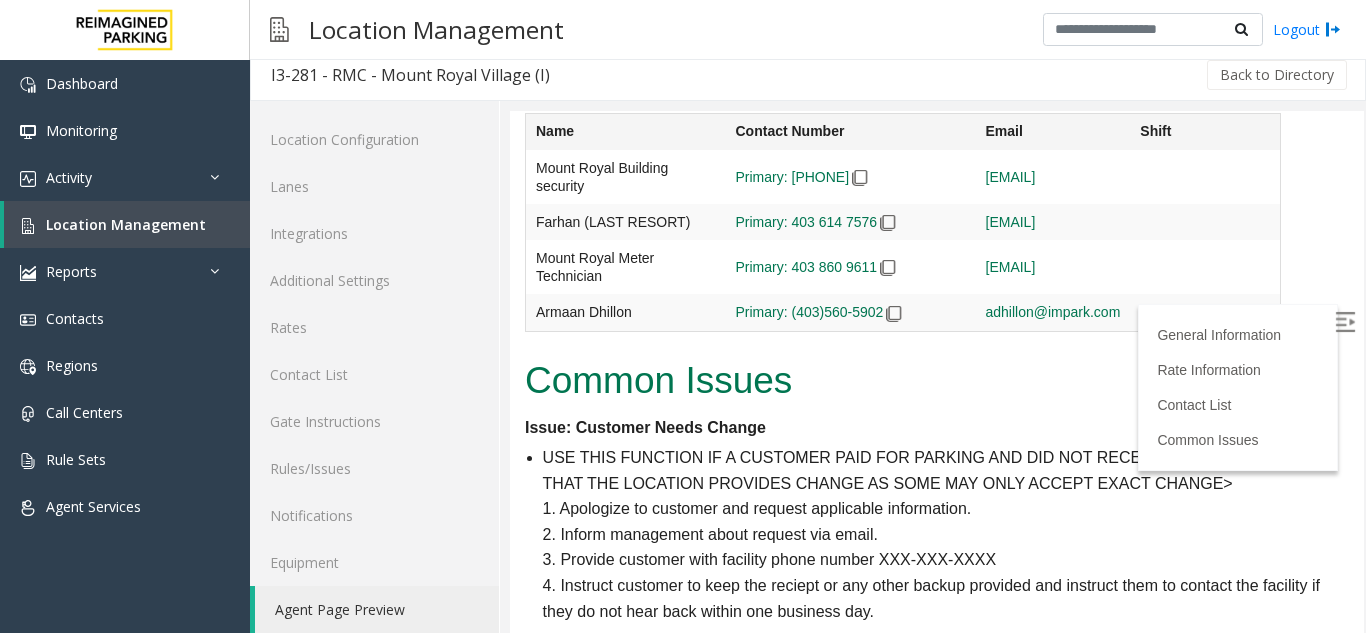 click on "Common Issues" at bounding box center (937, 381) 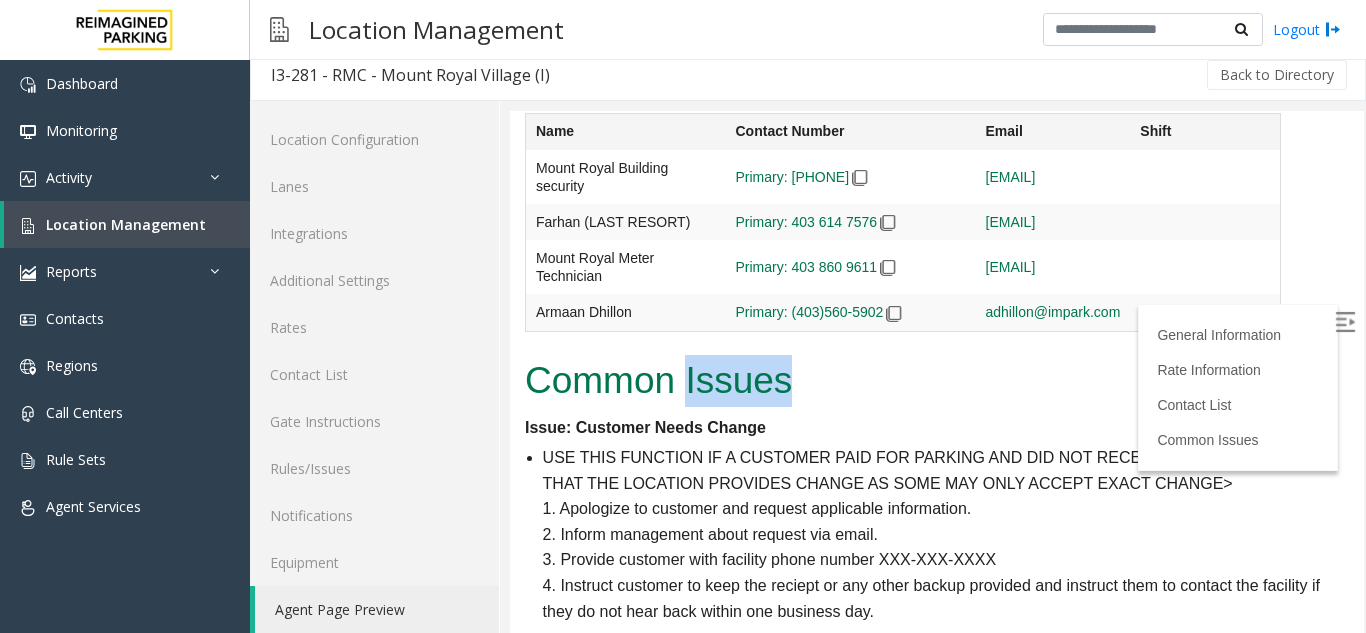 click on "Common Issues" at bounding box center (937, 381) 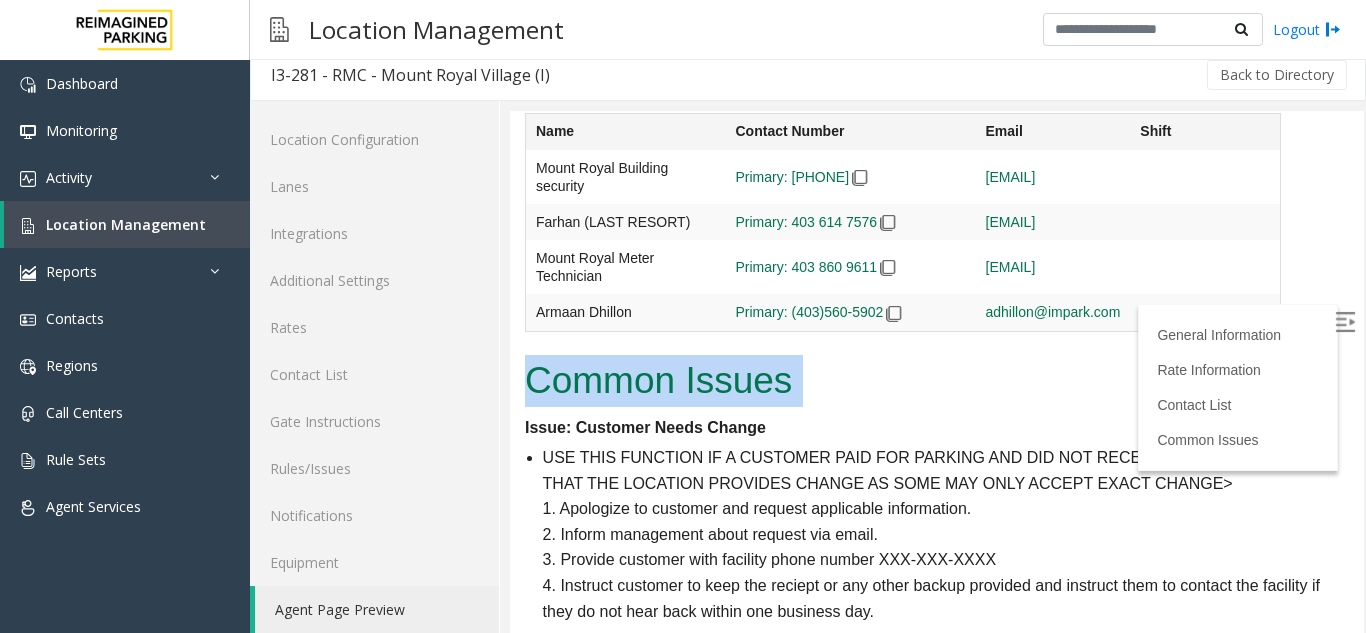 click on "Common Issues" at bounding box center (937, 381) 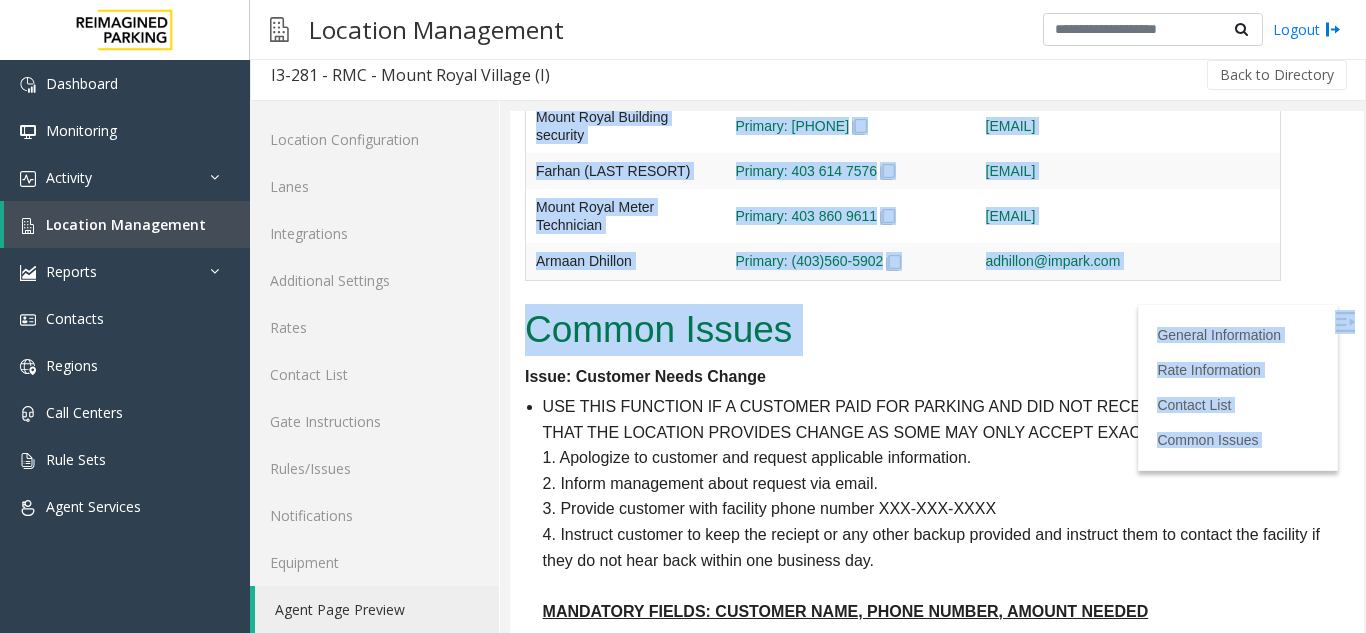 scroll, scrollTop: 26, scrollLeft: 0, axis: vertical 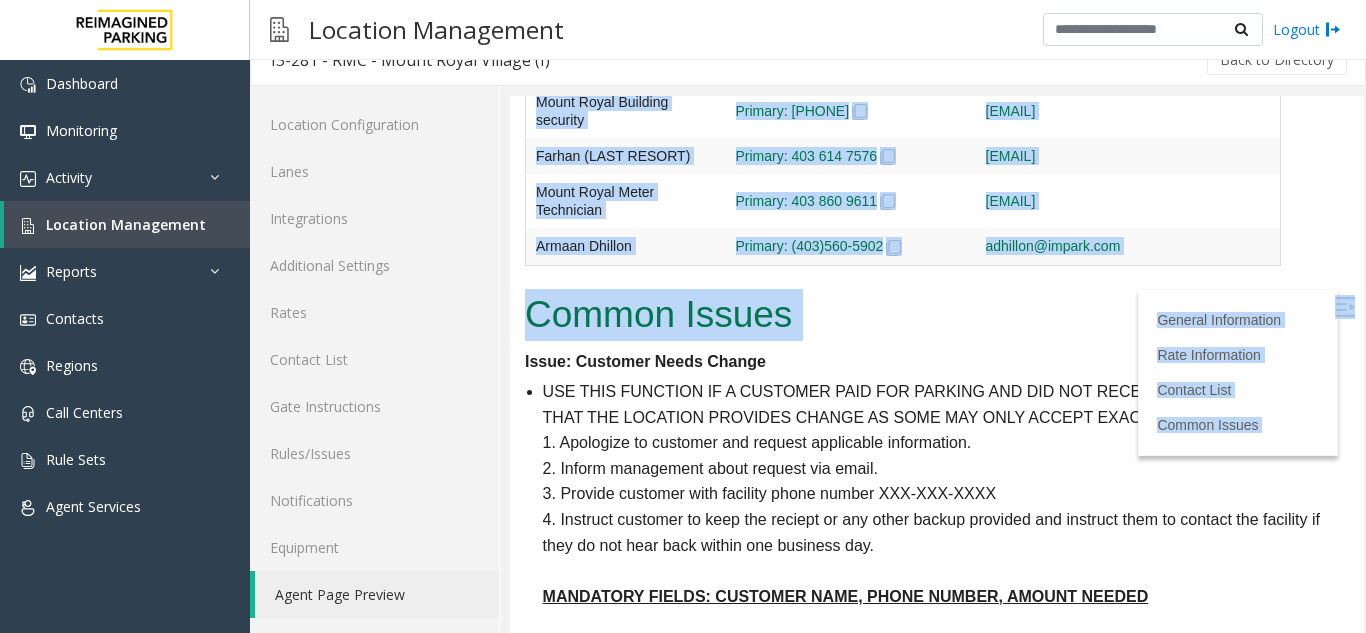 drag, startPoint x: 746, startPoint y: 339, endPoint x: 883, endPoint y: 680, distance: 367.4915 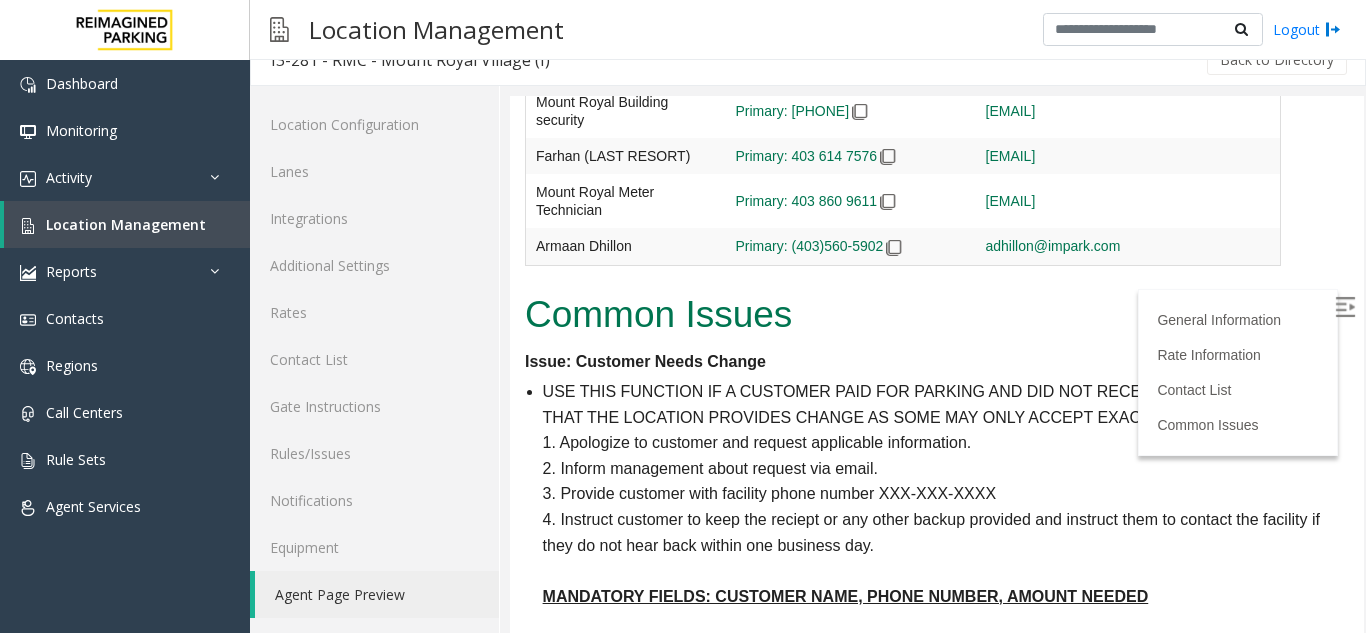 click at bounding box center (1347, 310) 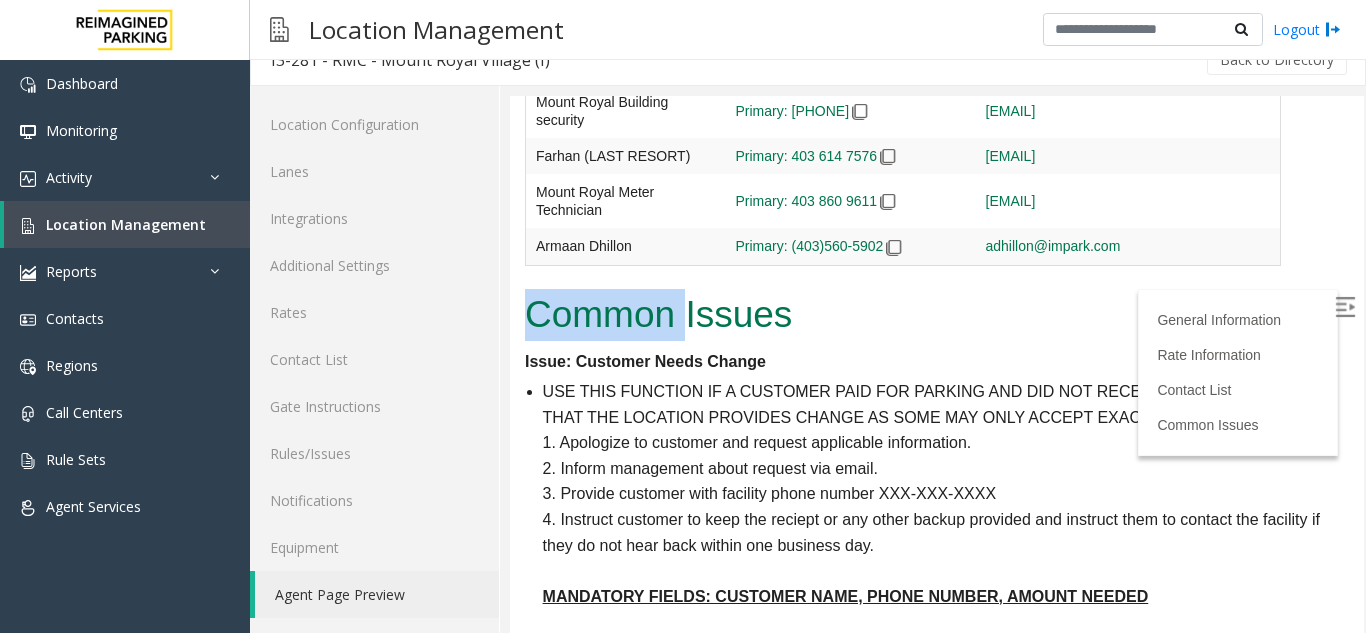 click on "Common Issues" at bounding box center (937, 315) 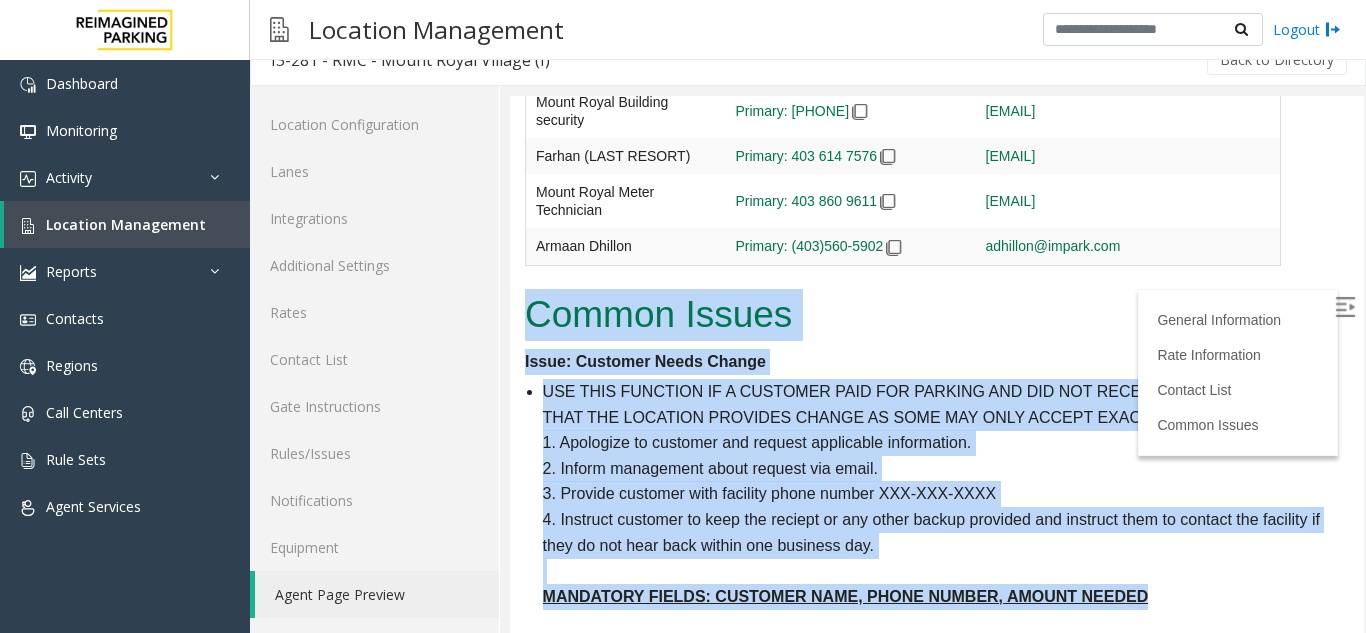 drag, startPoint x: 614, startPoint y: 296, endPoint x: 1176, endPoint y: 590, distance: 634.2555 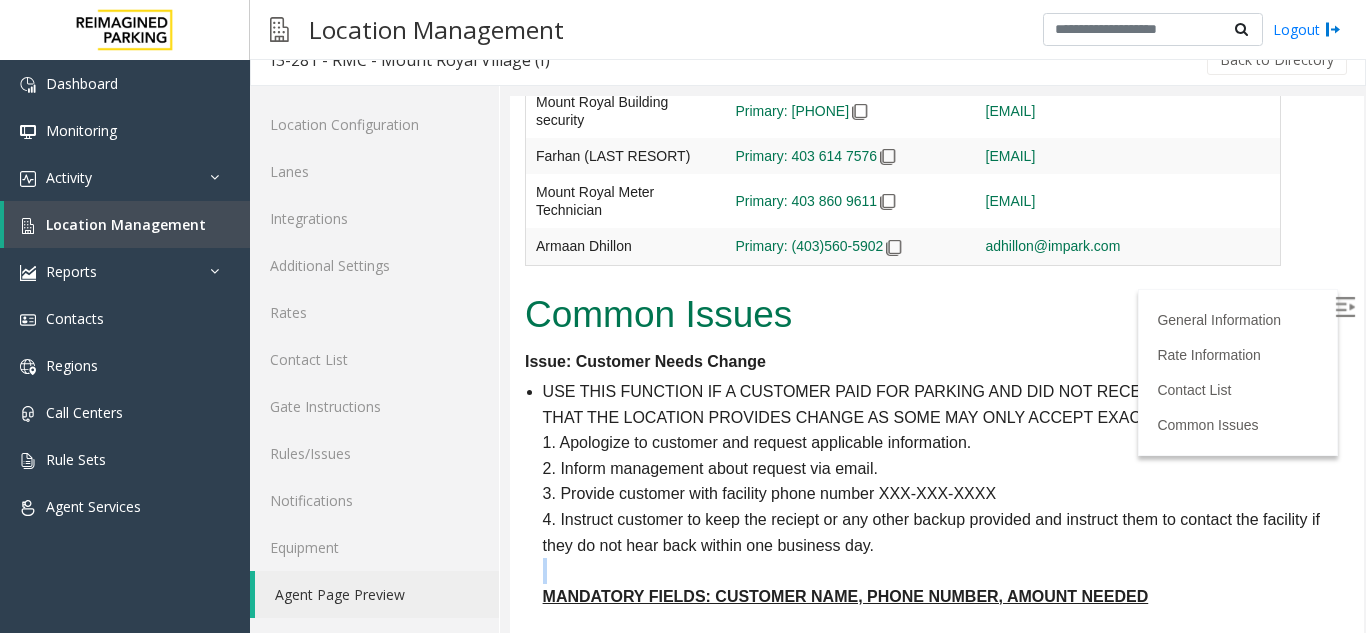 click at bounding box center [946, 571] 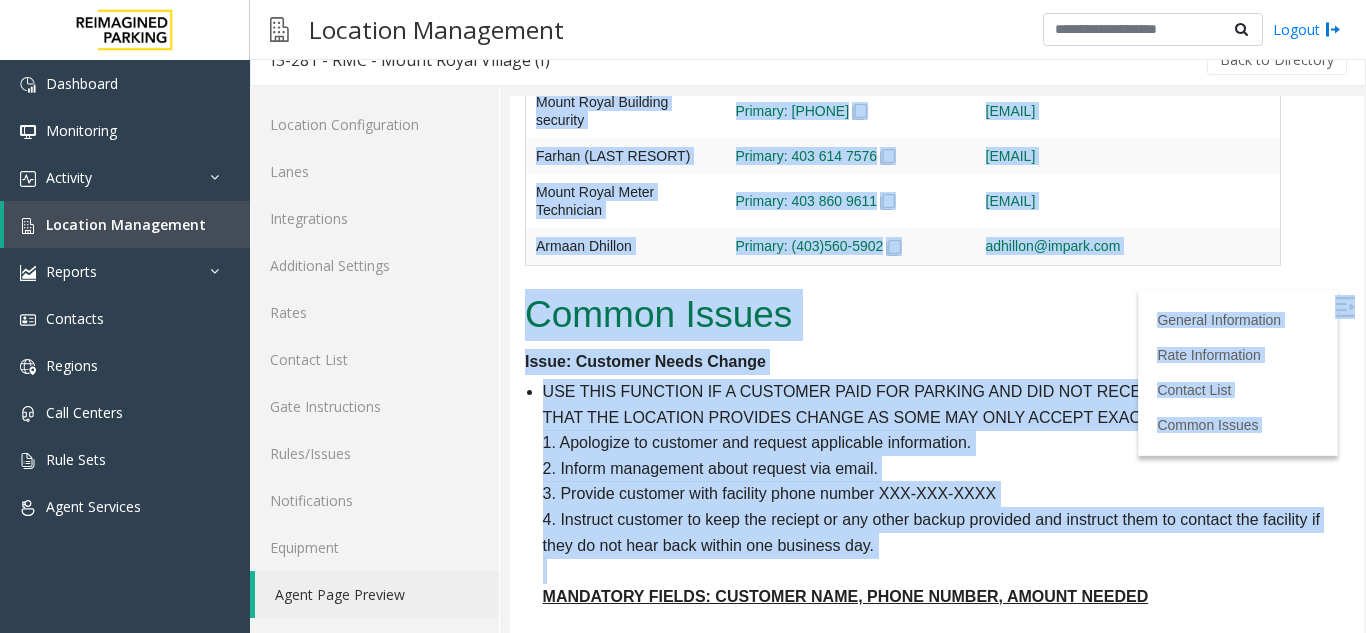 drag, startPoint x: 1190, startPoint y: 542, endPoint x: 456, endPoint y: 413, distance: 745.24963 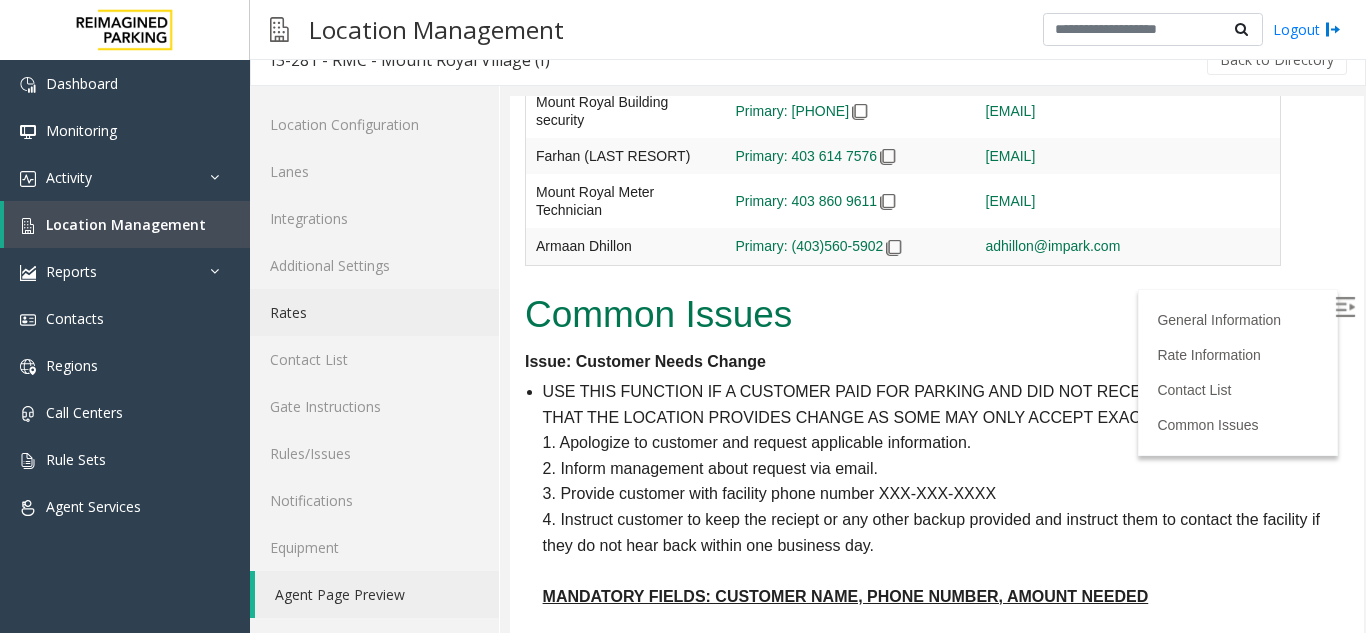 click on "Rates" 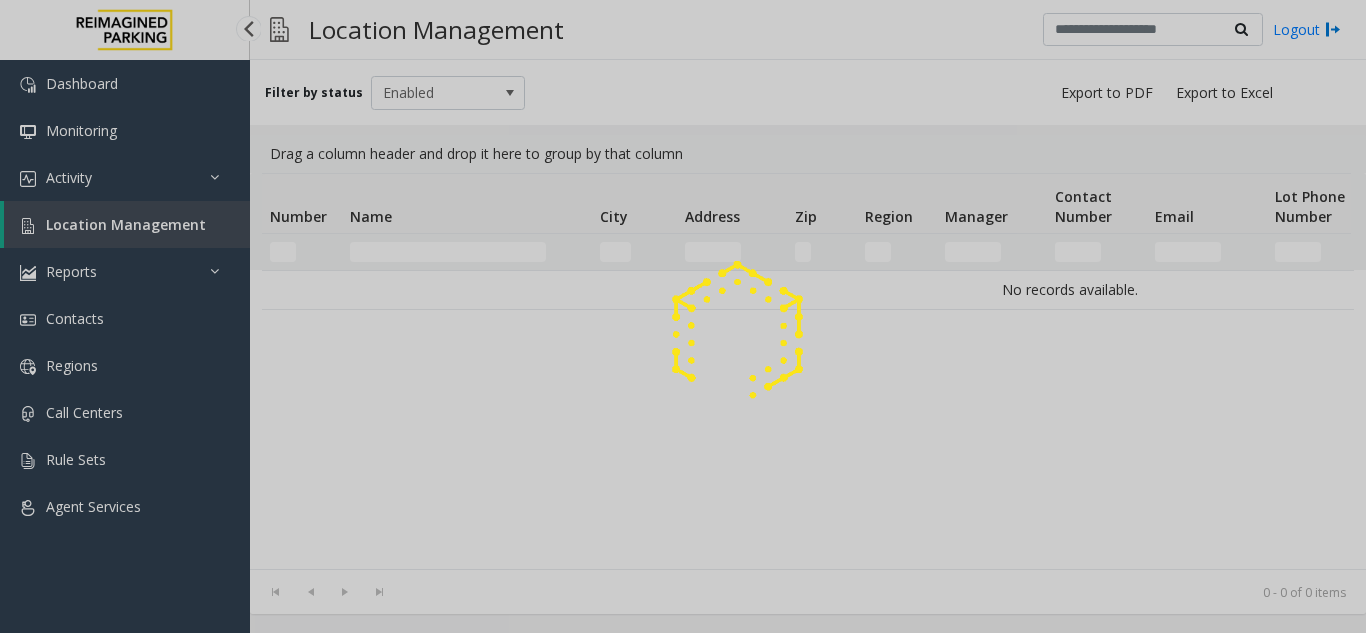 scroll, scrollTop: 0, scrollLeft: 0, axis: both 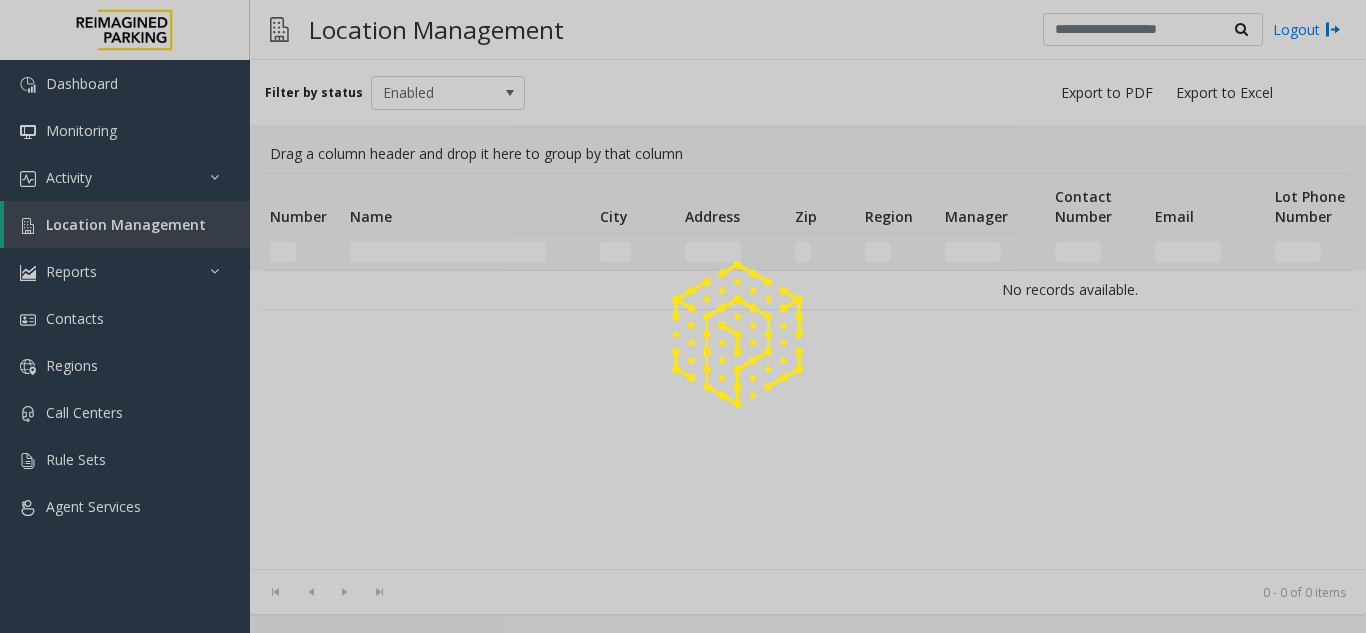 click 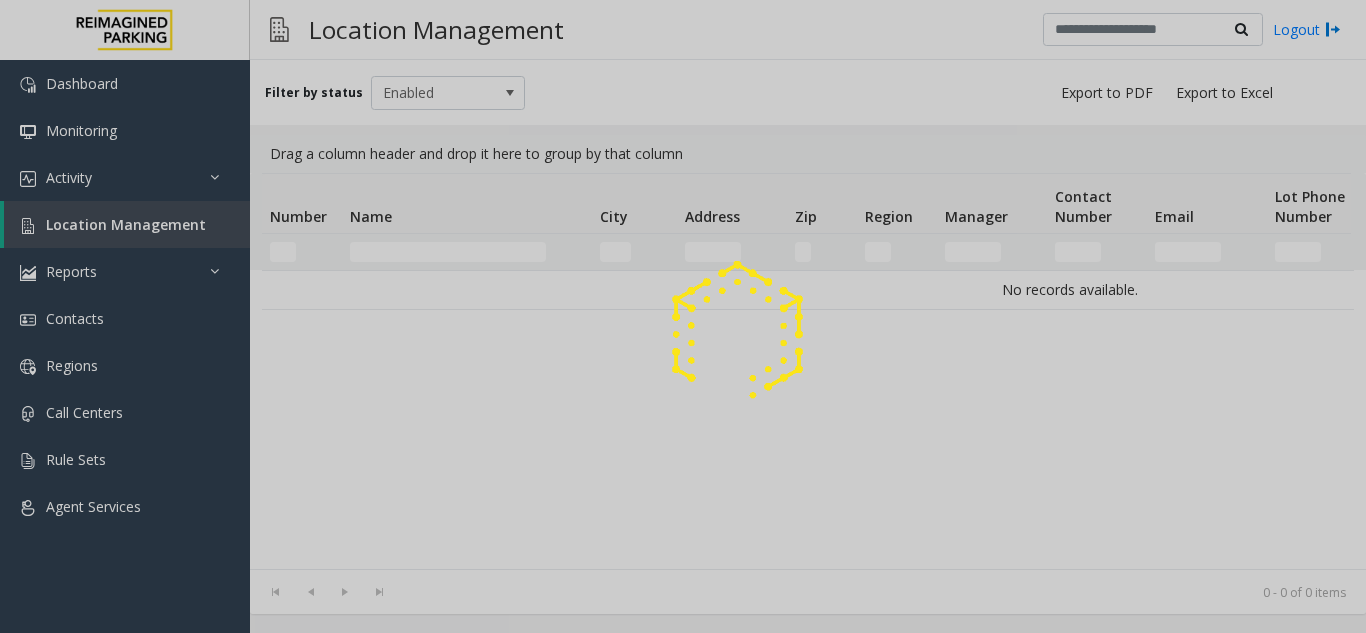 click 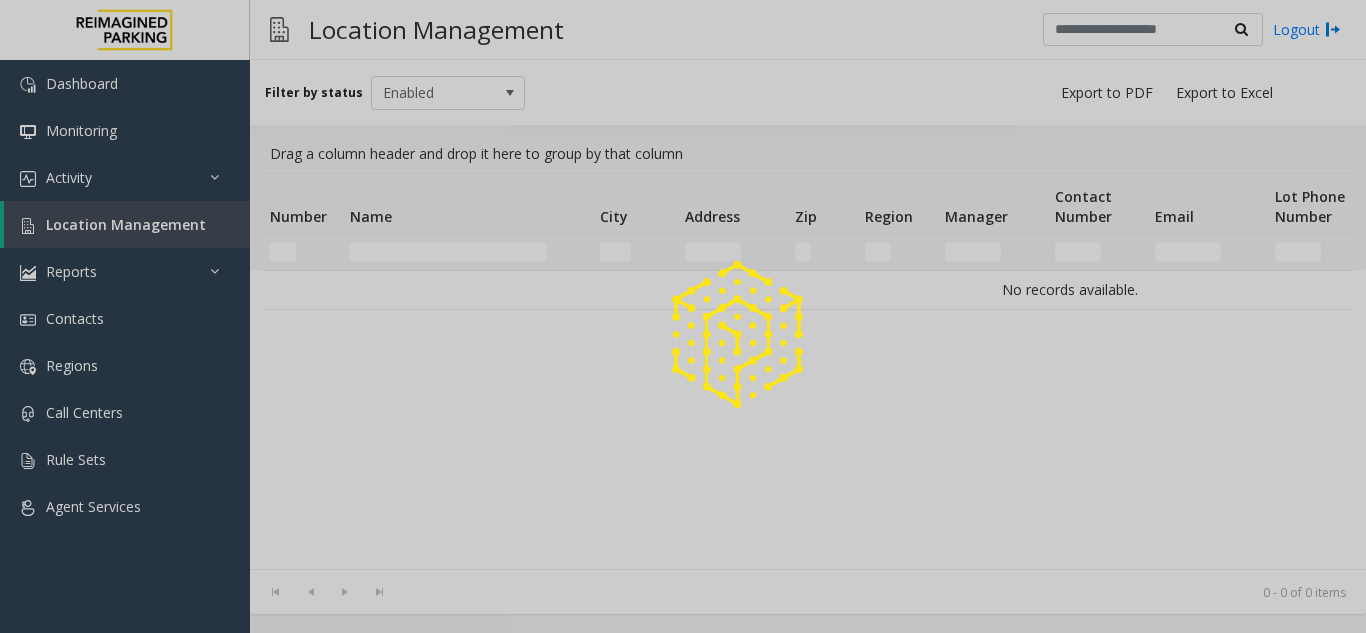 click 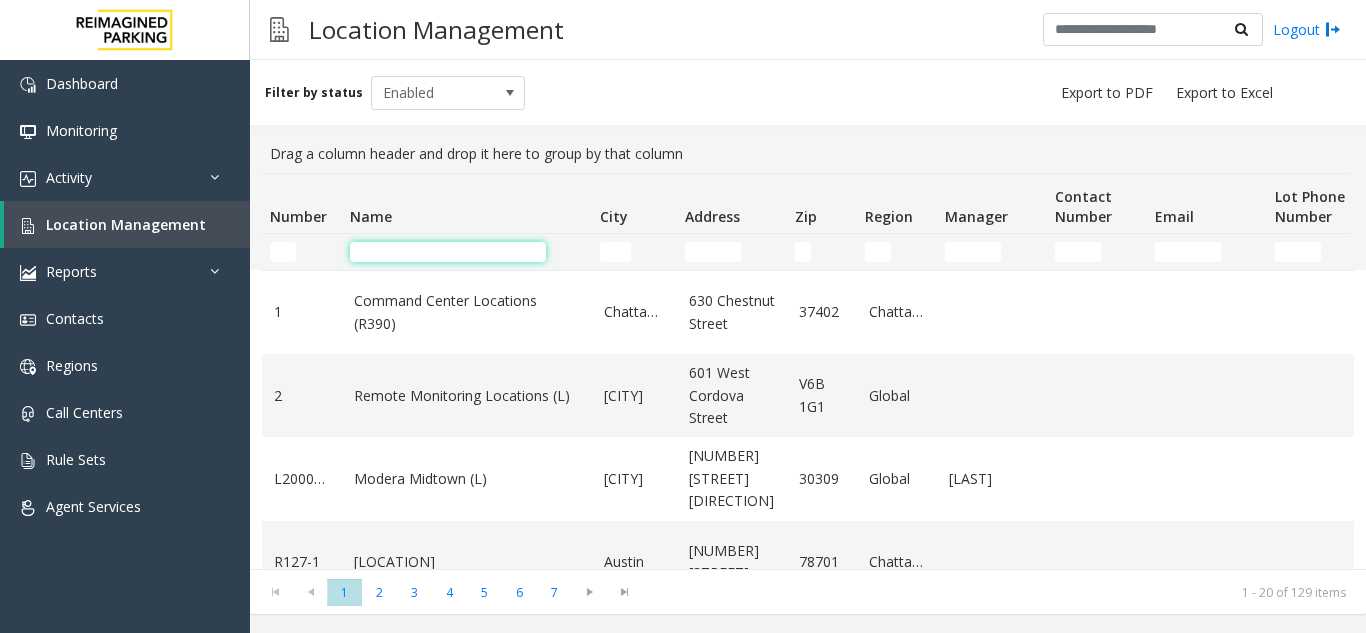 click 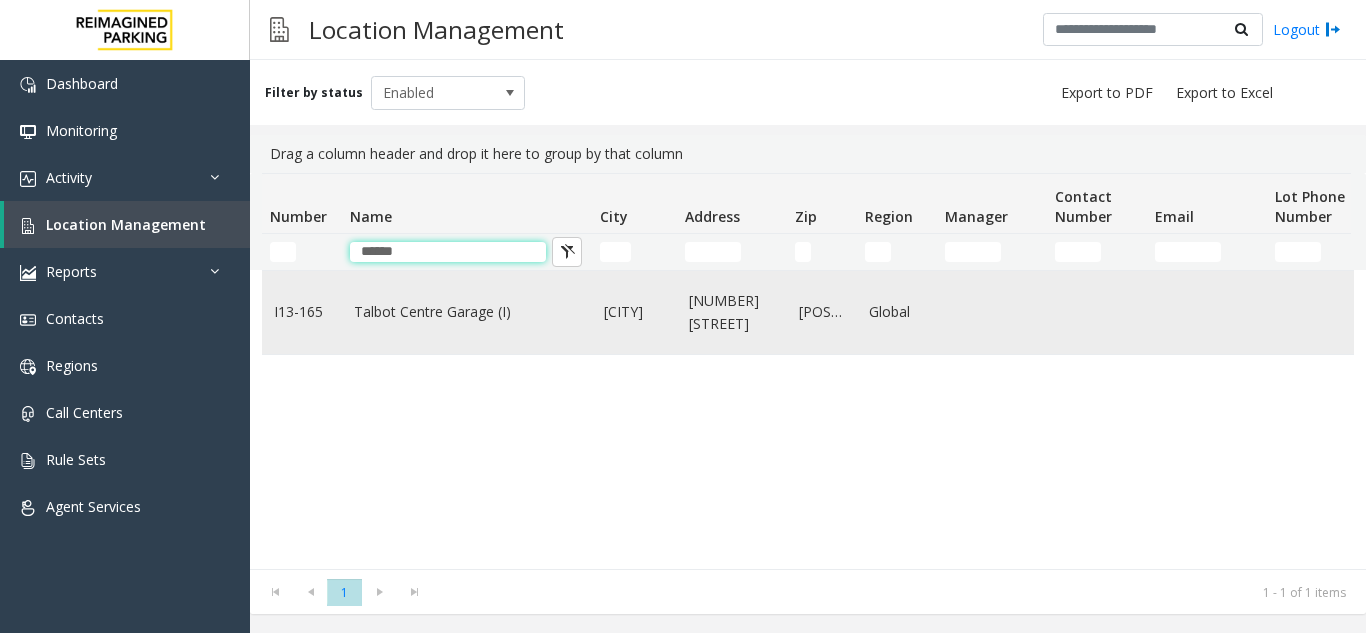 type on "******" 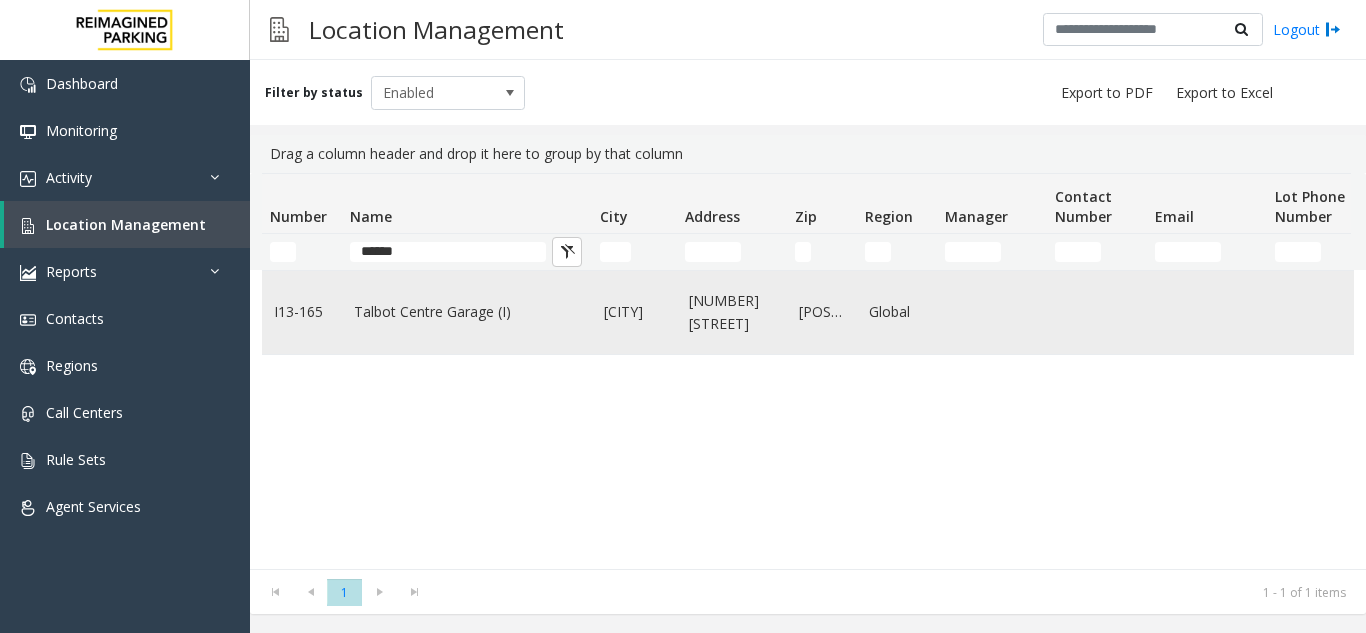 click on "Talbot Centre Garage (I)" 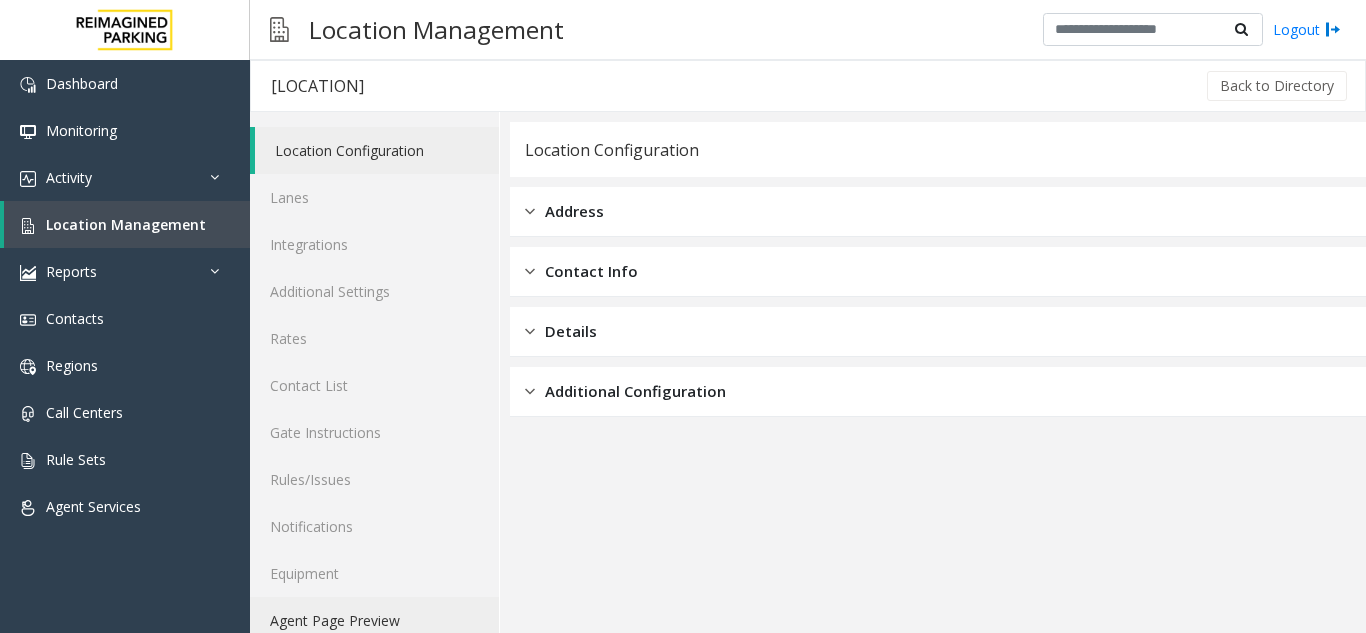click on "Agent Page Preview" 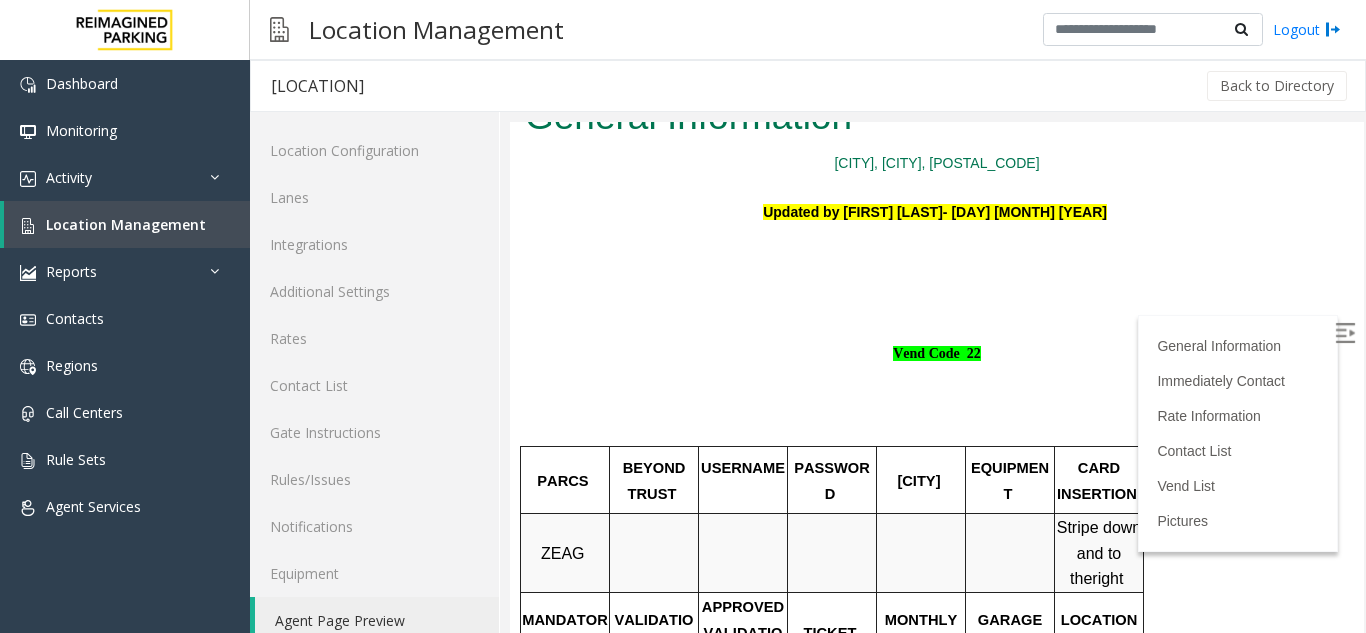 scroll, scrollTop: 0, scrollLeft: 0, axis: both 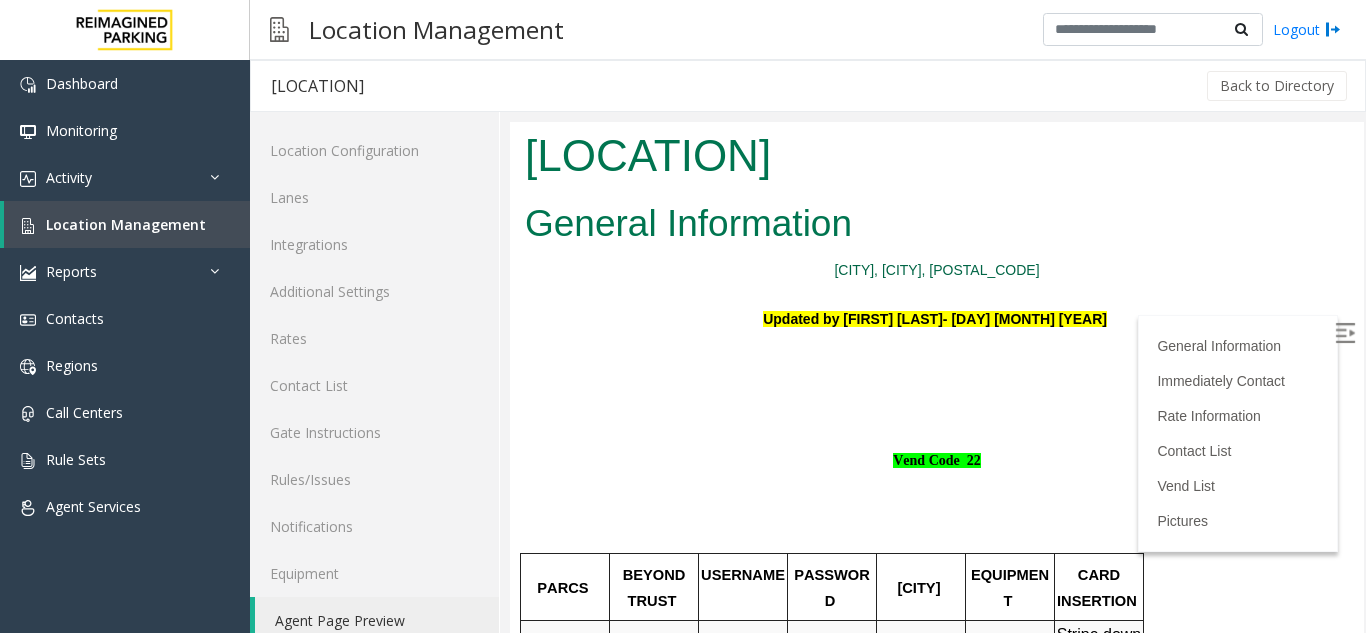 drag, startPoint x: 1060, startPoint y: 267, endPoint x: 898, endPoint y: 276, distance: 162.2498 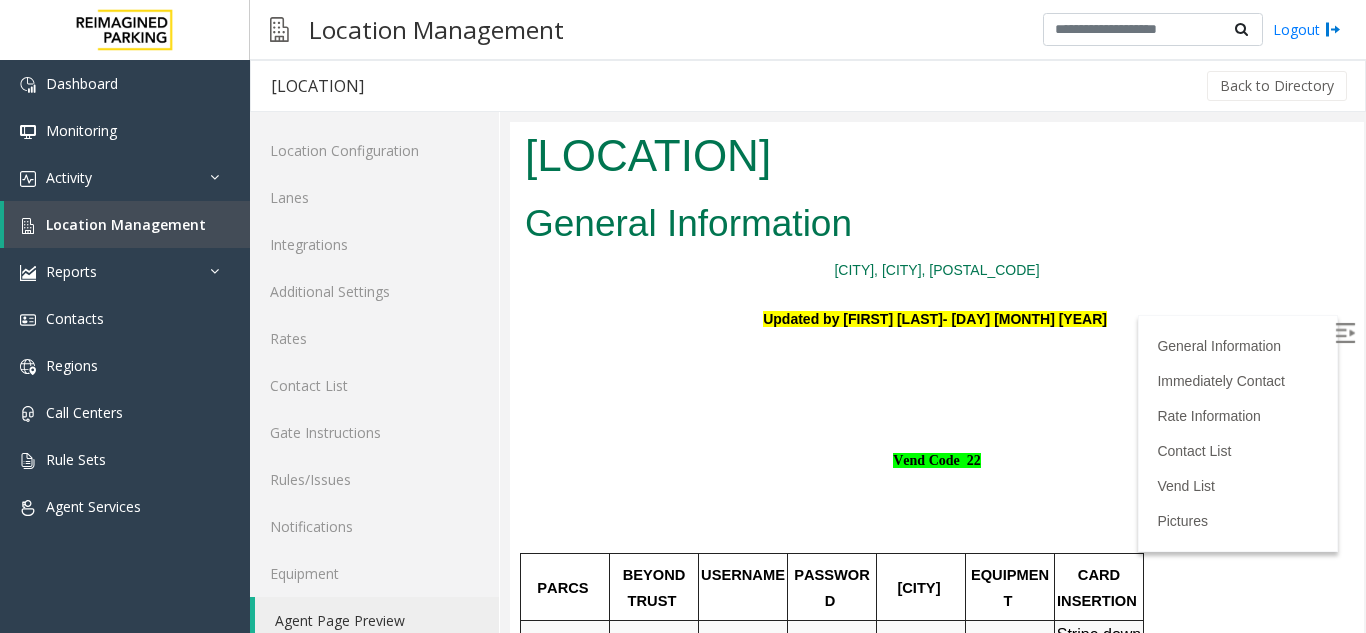 copy on "London, Ontario N6A5B5" 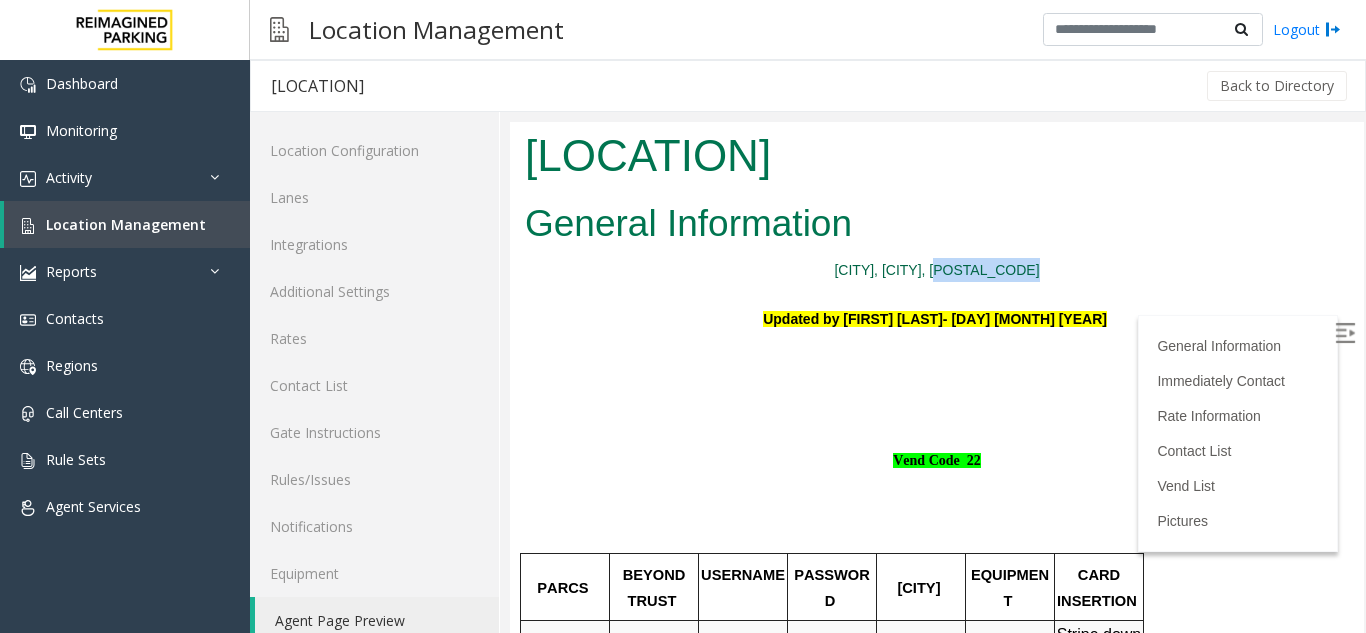 drag, startPoint x: 1061, startPoint y: 262, endPoint x: 895, endPoint y: 273, distance: 166.36406 